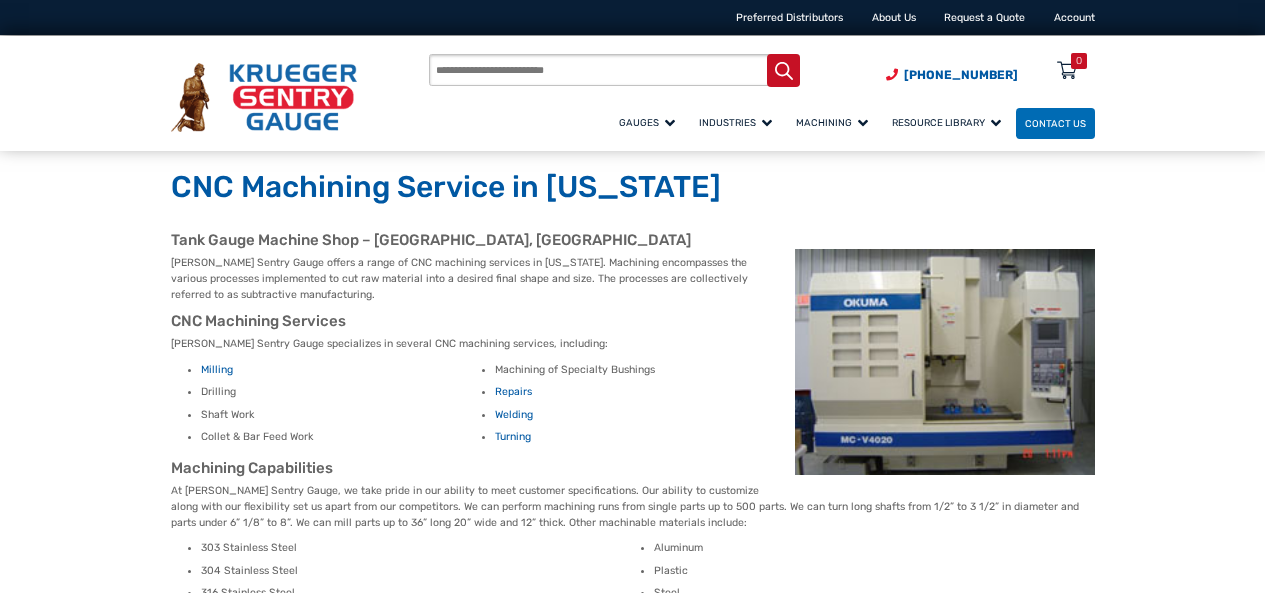 scroll, scrollTop: 0, scrollLeft: 0, axis: both 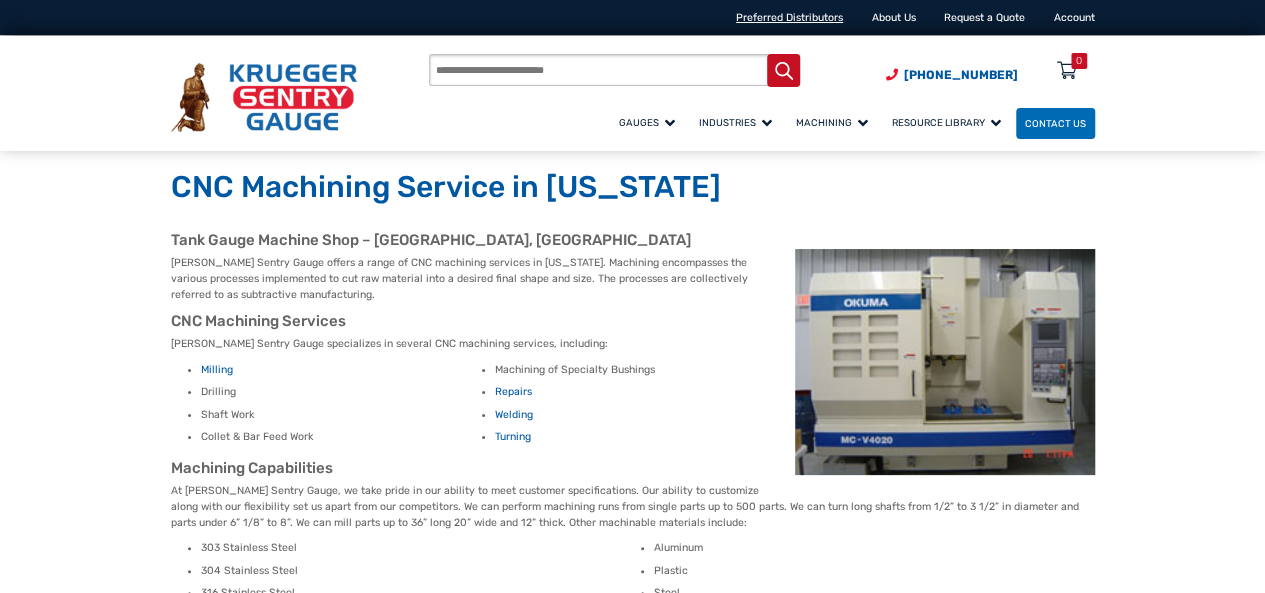 click on "Preferred Distributors" at bounding box center (789, 17) 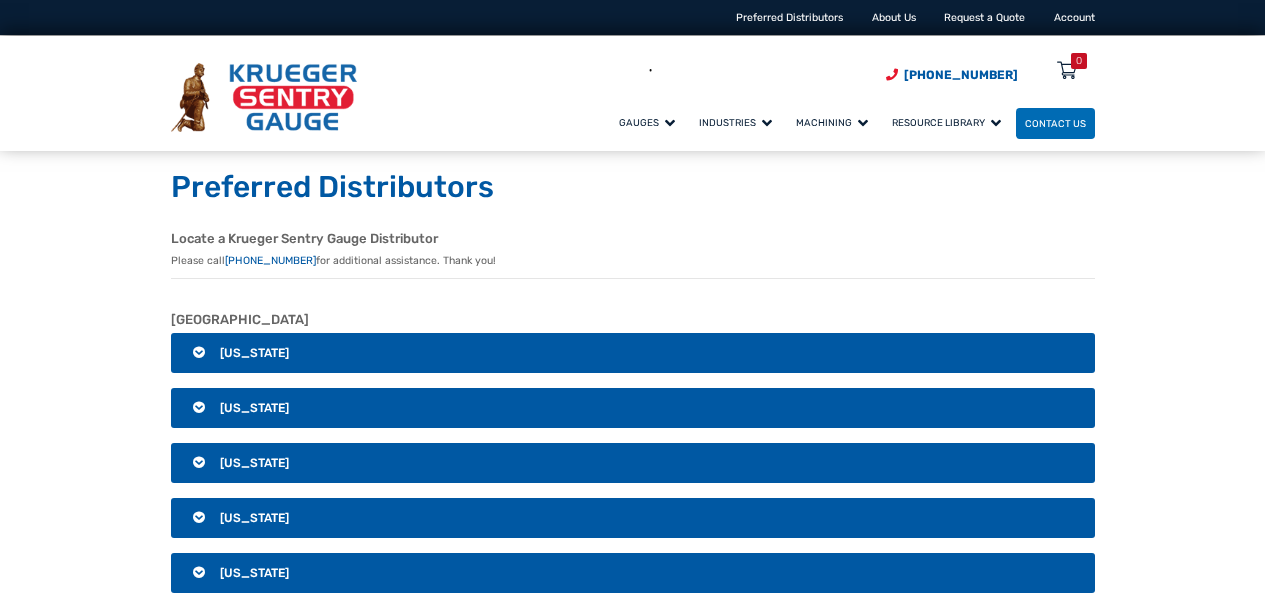 scroll, scrollTop: 0, scrollLeft: 0, axis: both 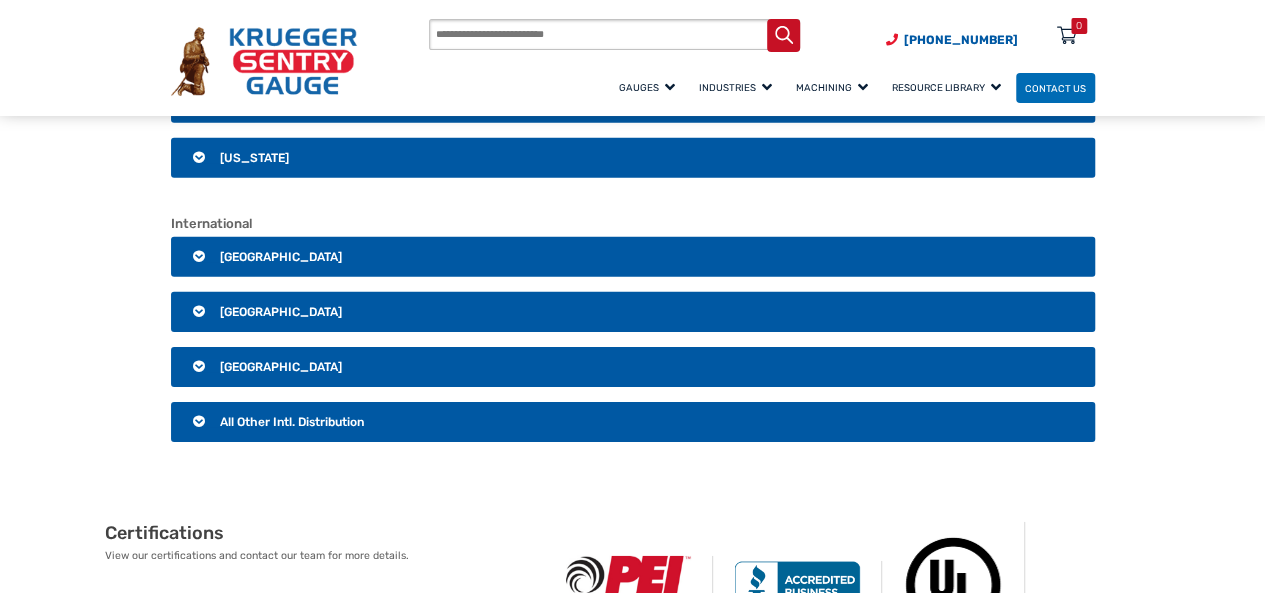click on "All Other Intl. Distribution" at bounding box center [633, 422] 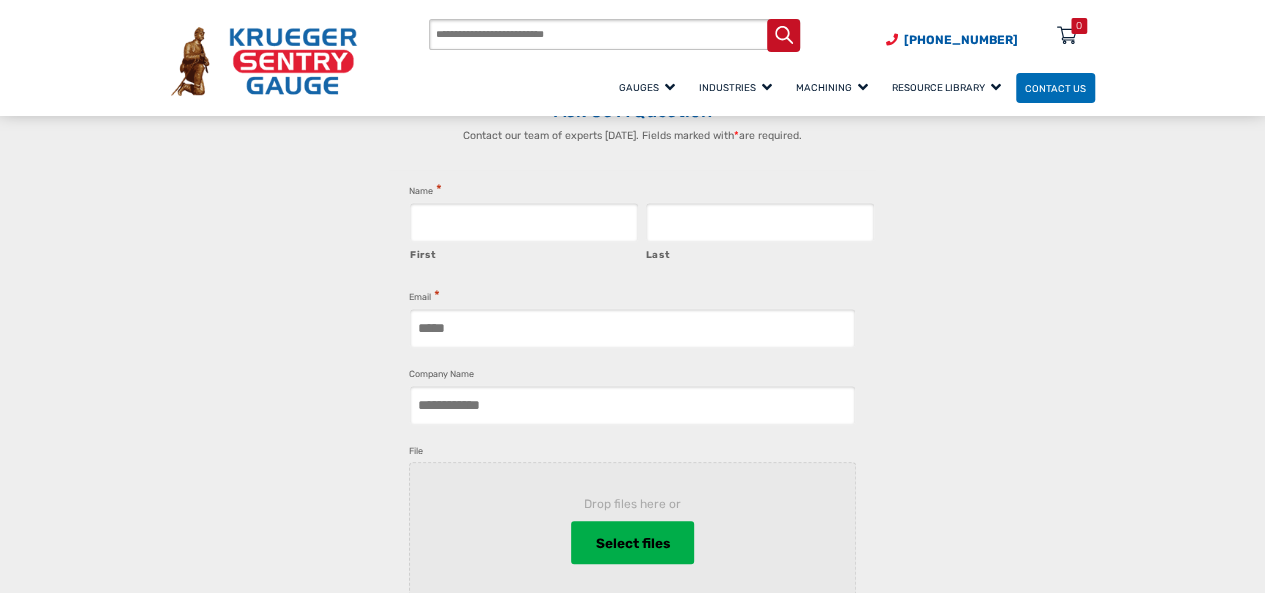 scroll, scrollTop: 4500, scrollLeft: 0, axis: vertical 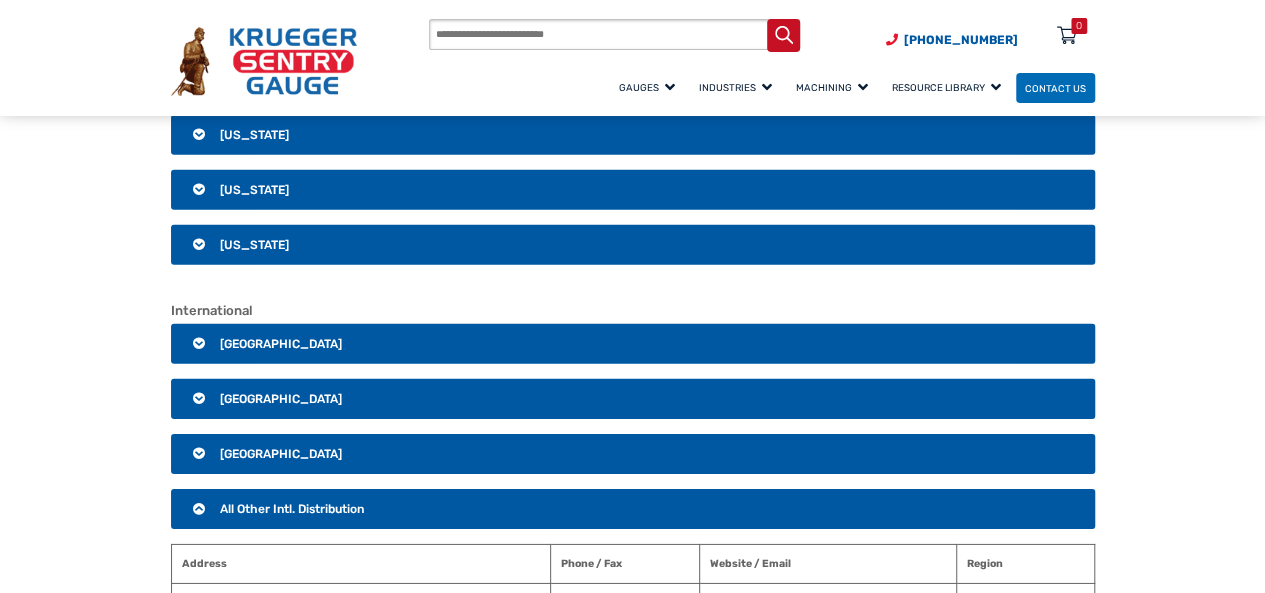 click on "Mexico" at bounding box center [633, 399] 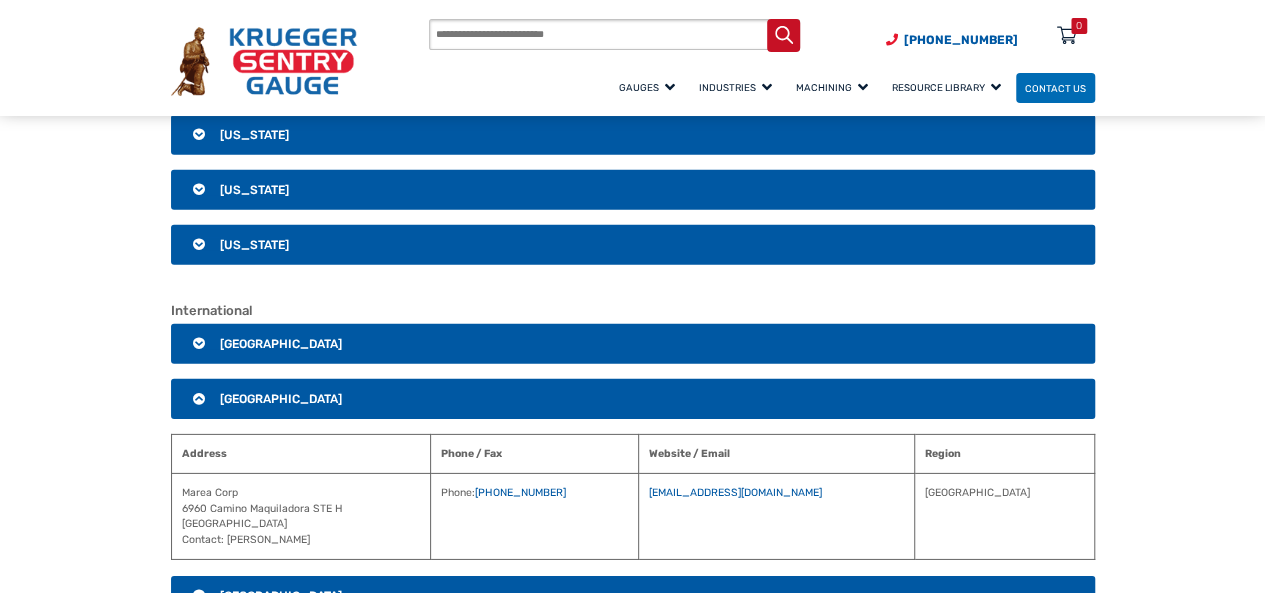 click on "Canada" at bounding box center (633, 344) 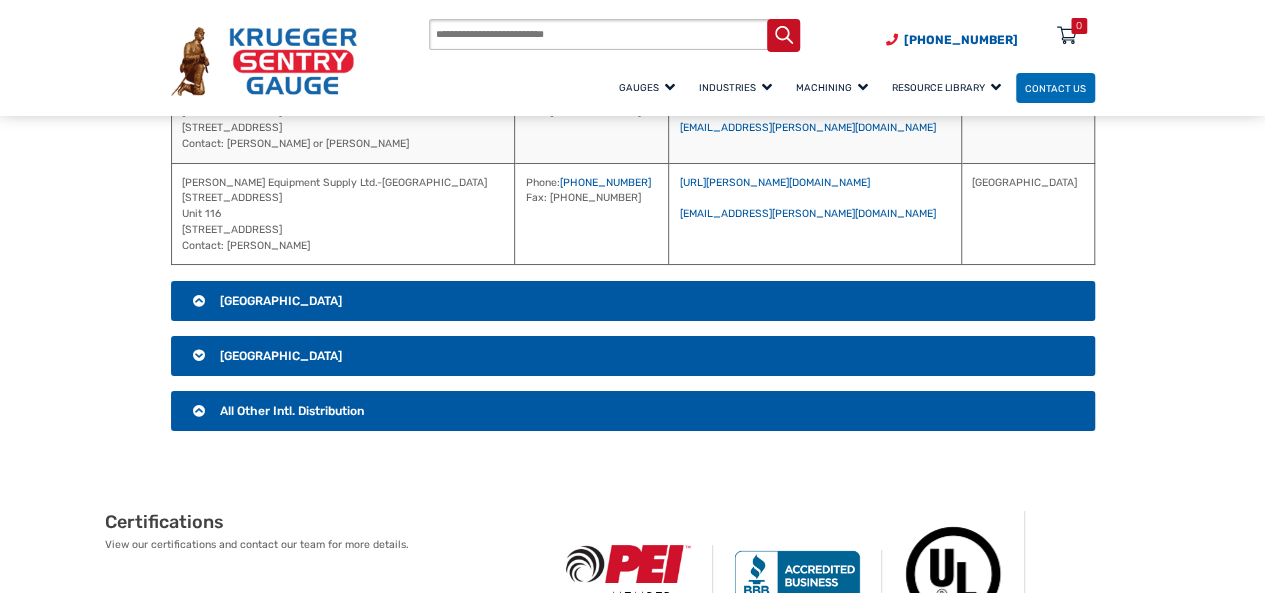 scroll, scrollTop: 3713, scrollLeft: 0, axis: vertical 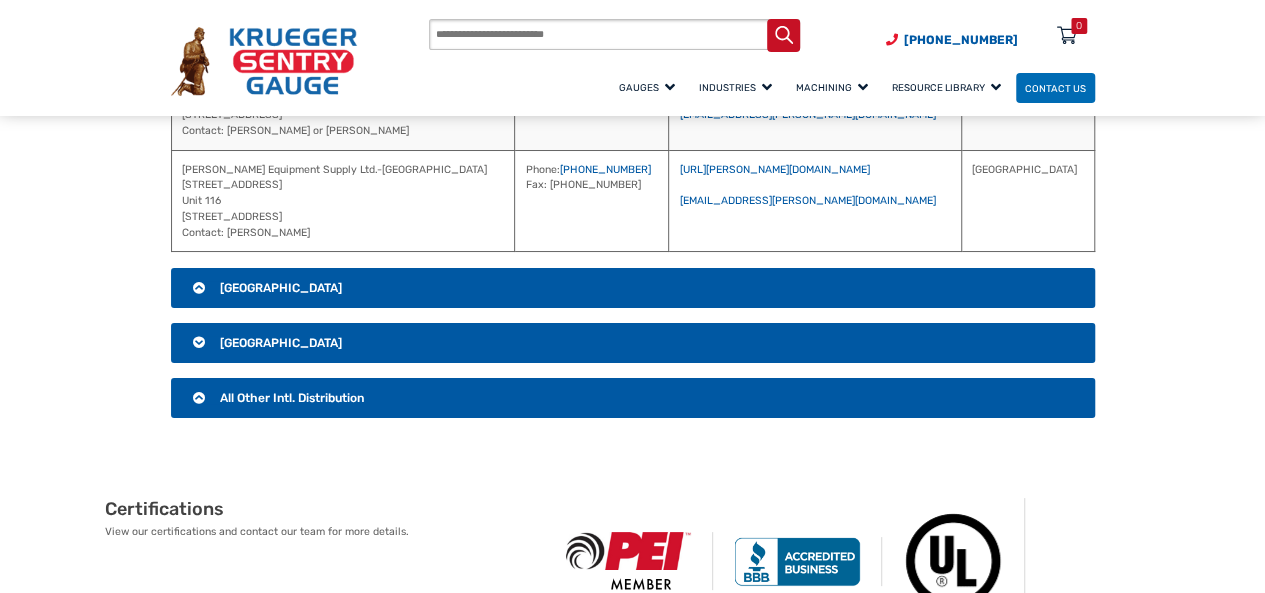 click on "All Other Intl. Distribution" at bounding box center (292, 398) 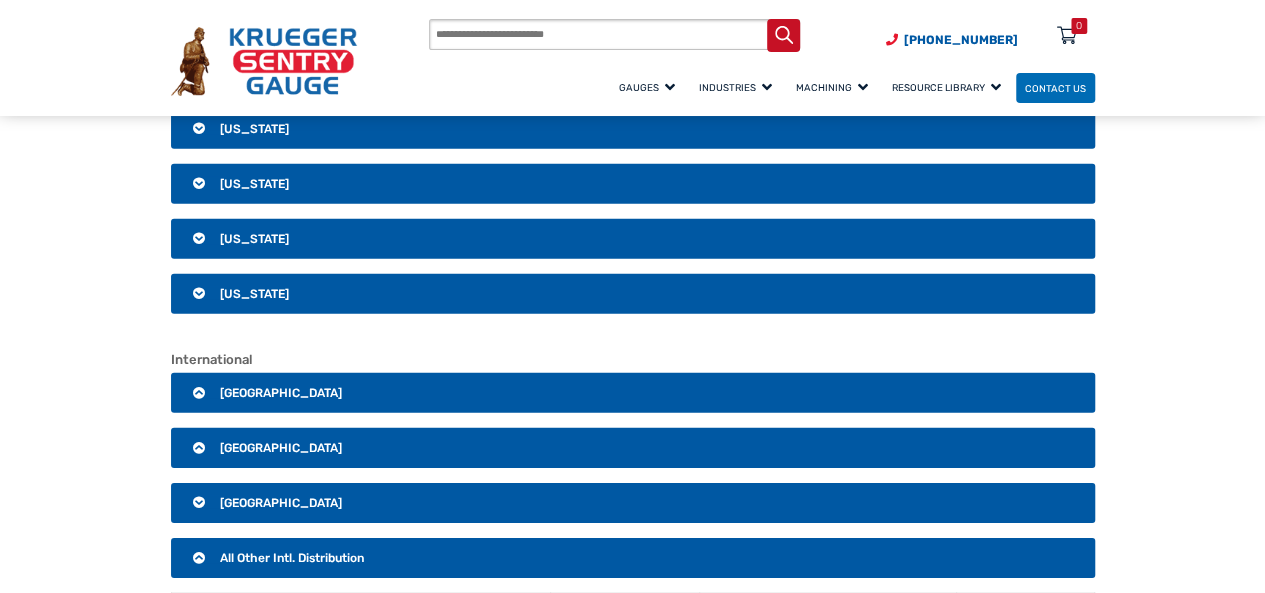 scroll, scrollTop: 2913, scrollLeft: 0, axis: vertical 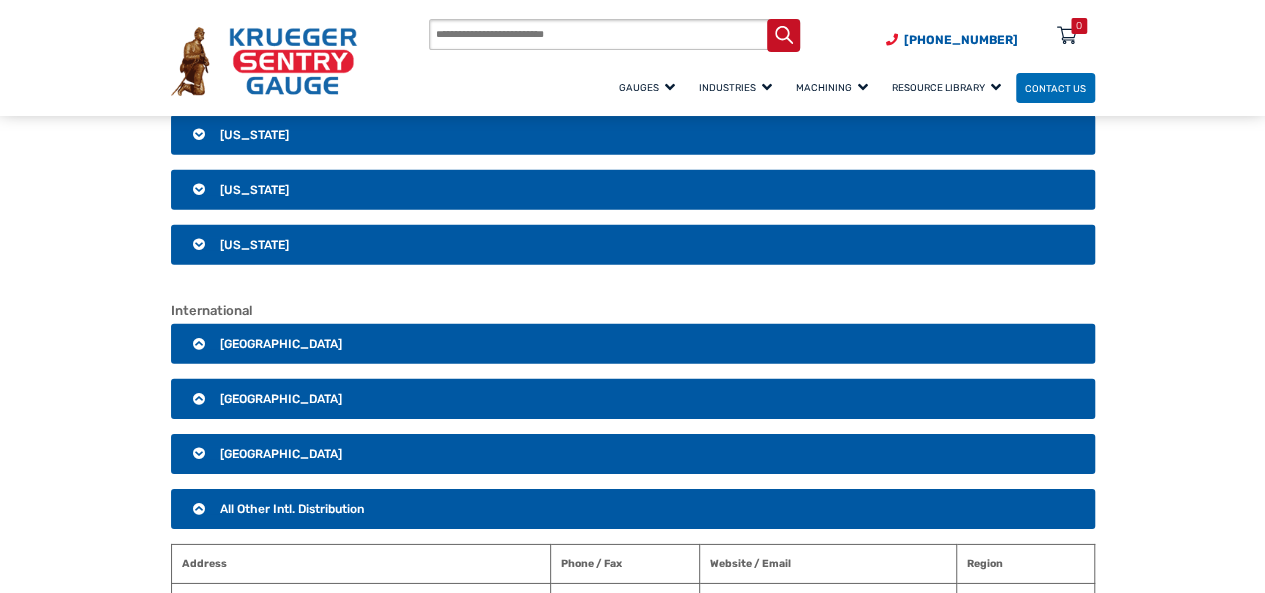 click on "Mexico" at bounding box center (633, 399) 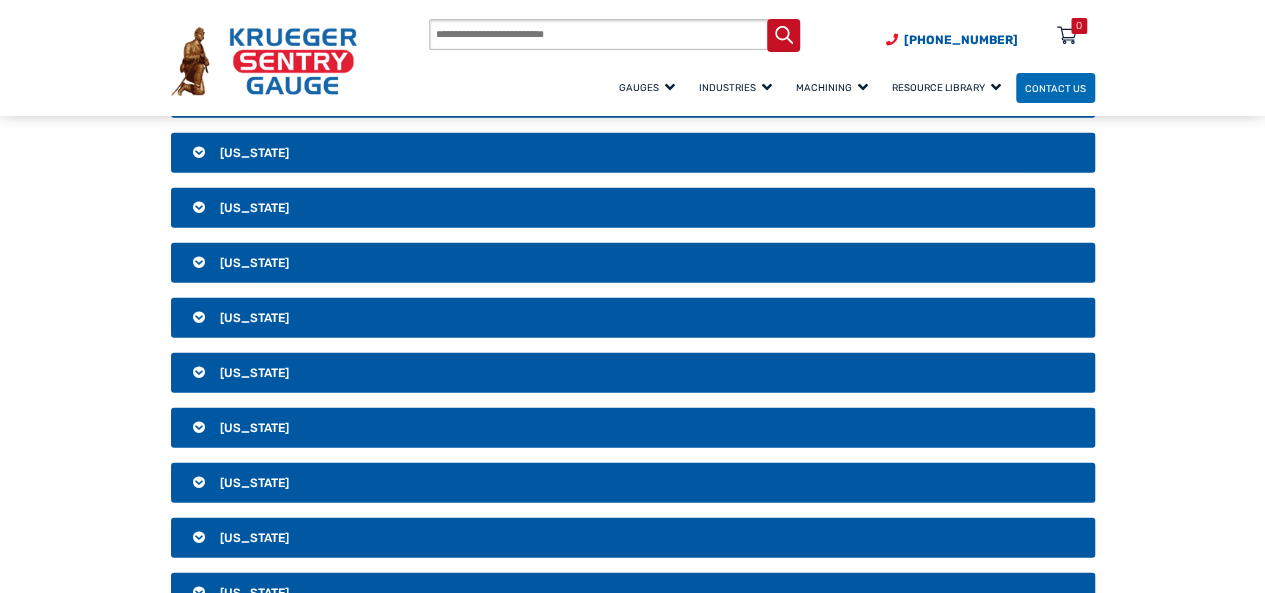 scroll, scrollTop: 2513, scrollLeft: 0, axis: vertical 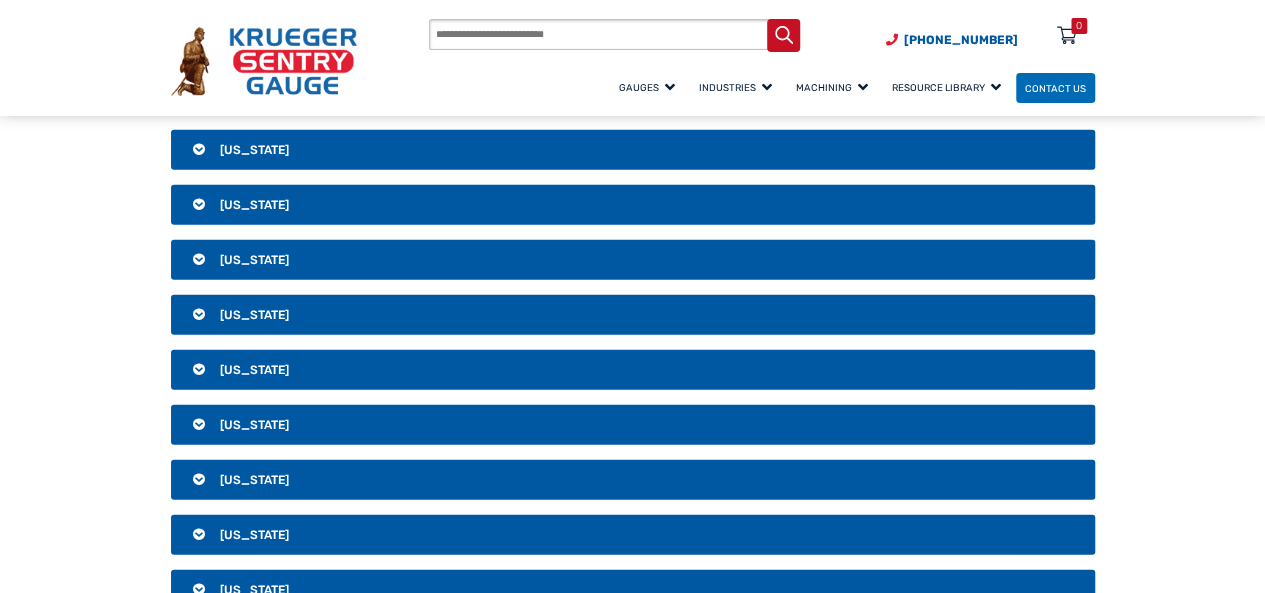 click on "Virginia" at bounding box center [633, 425] 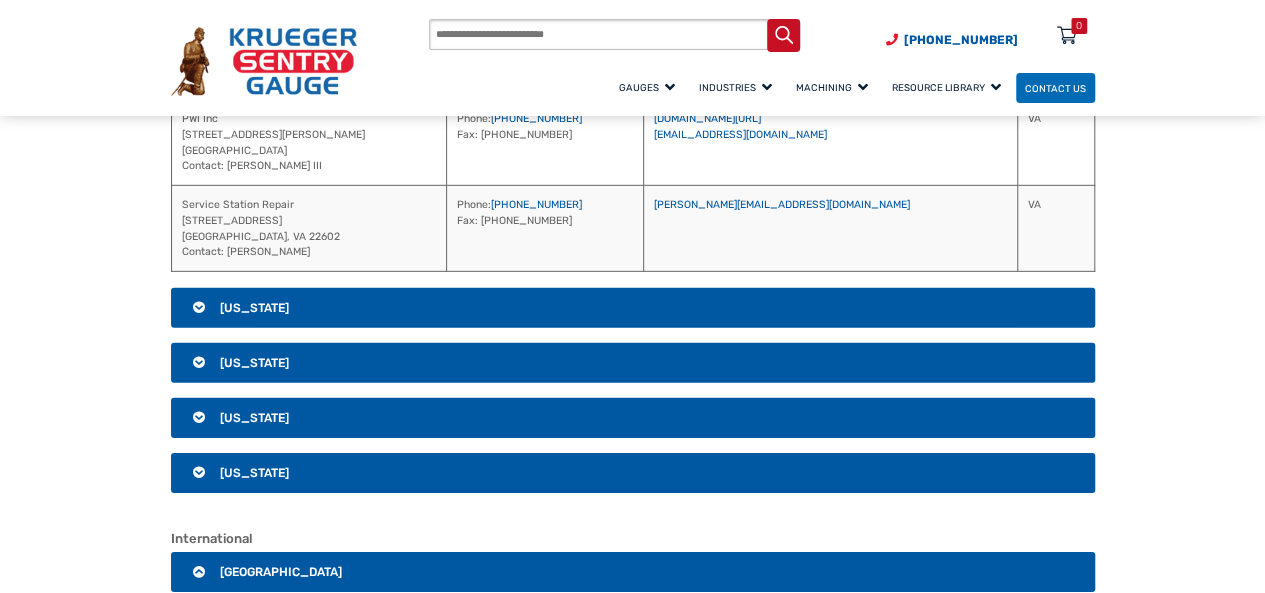 scroll, scrollTop: 3613, scrollLeft: 0, axis: vertical 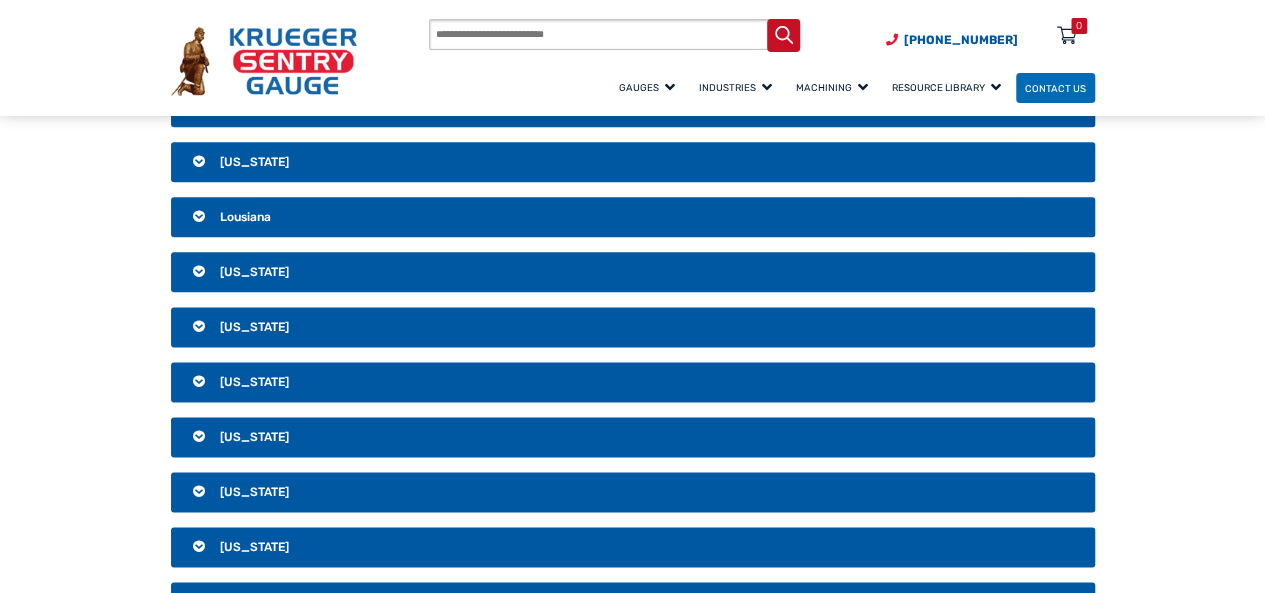 click on "Kentucky" at bounding box center (633, 162) 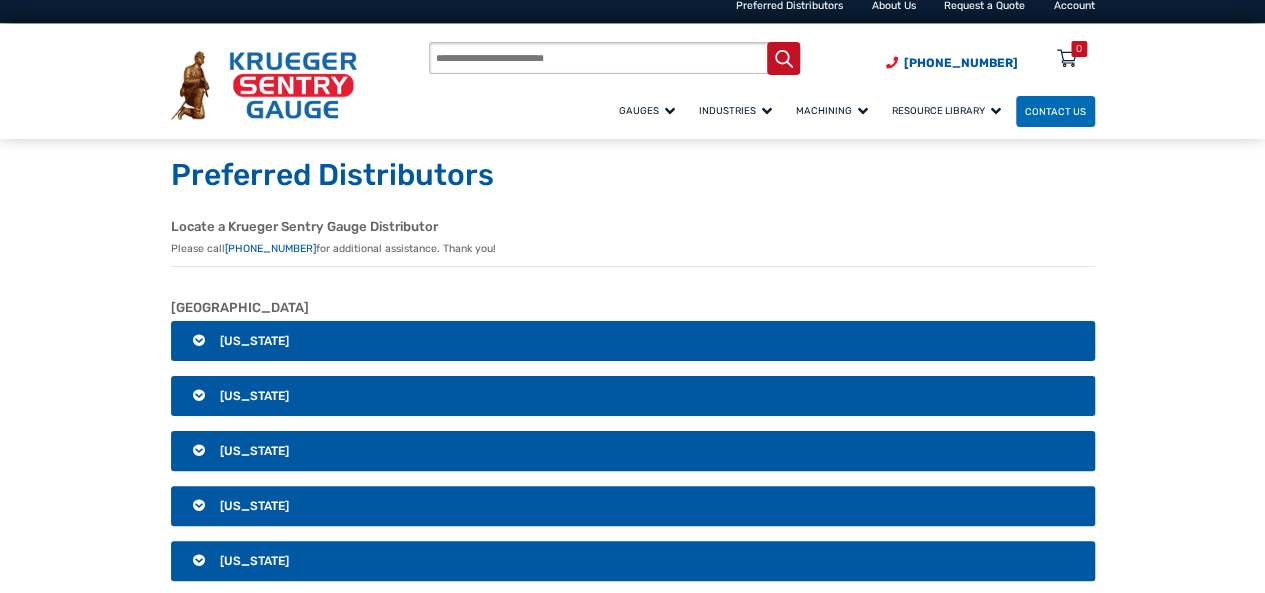 scroll, scrollTop: 0, scrollLeft: 0, axis: both 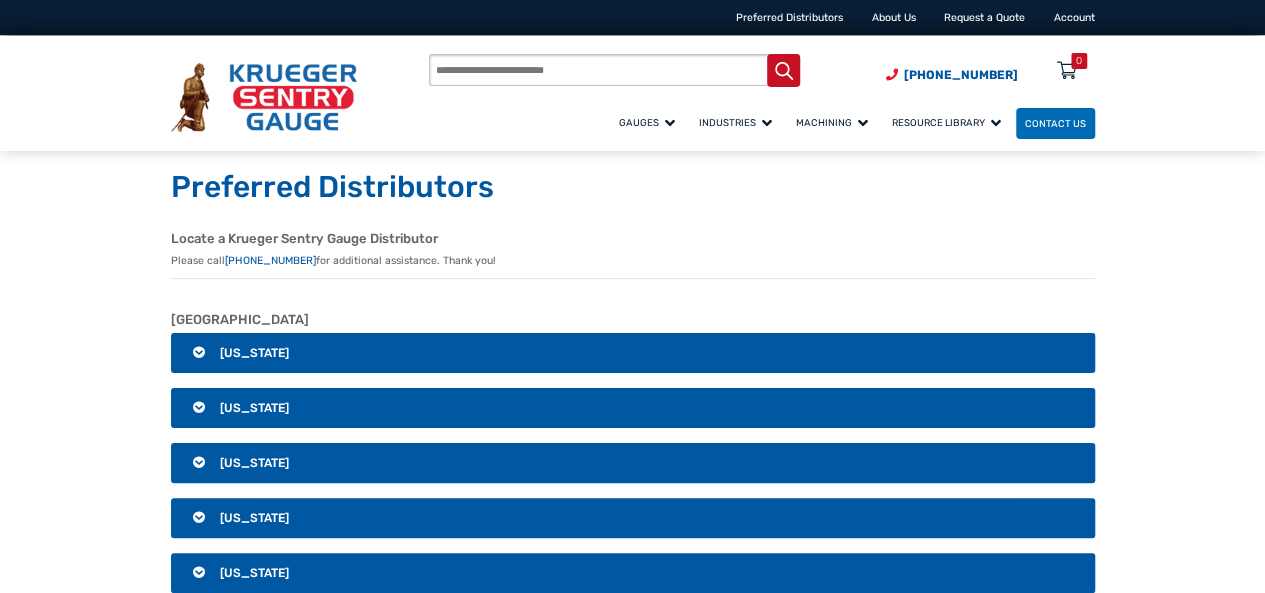 click on "Our e-commerce store is currently under maintenance and will return shortly. If you need to place an order immediately please call (920) 434-8860. Thank you! ✕
Skip to Content
(920) 434-8860
Preferred Distributors
About Us
Request a Quote
Account
Products search
(920) 434-8860" at bounding box center [632, 2663] 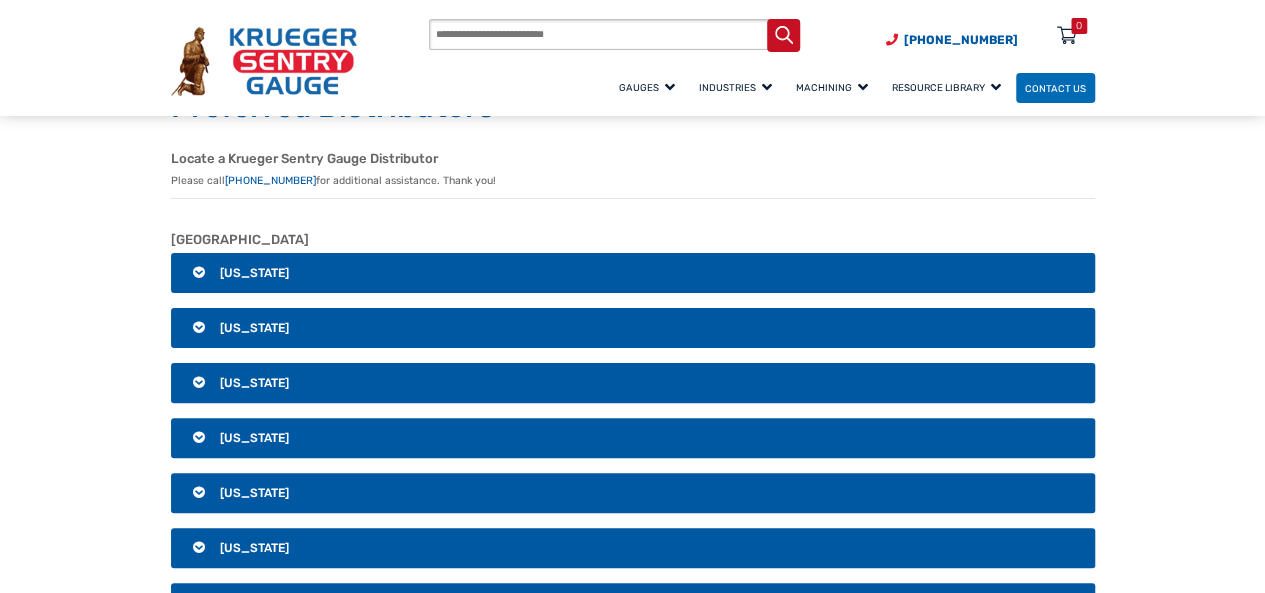 scroll, scrollTop: 100, scrollLeft: 0, axis: vertical 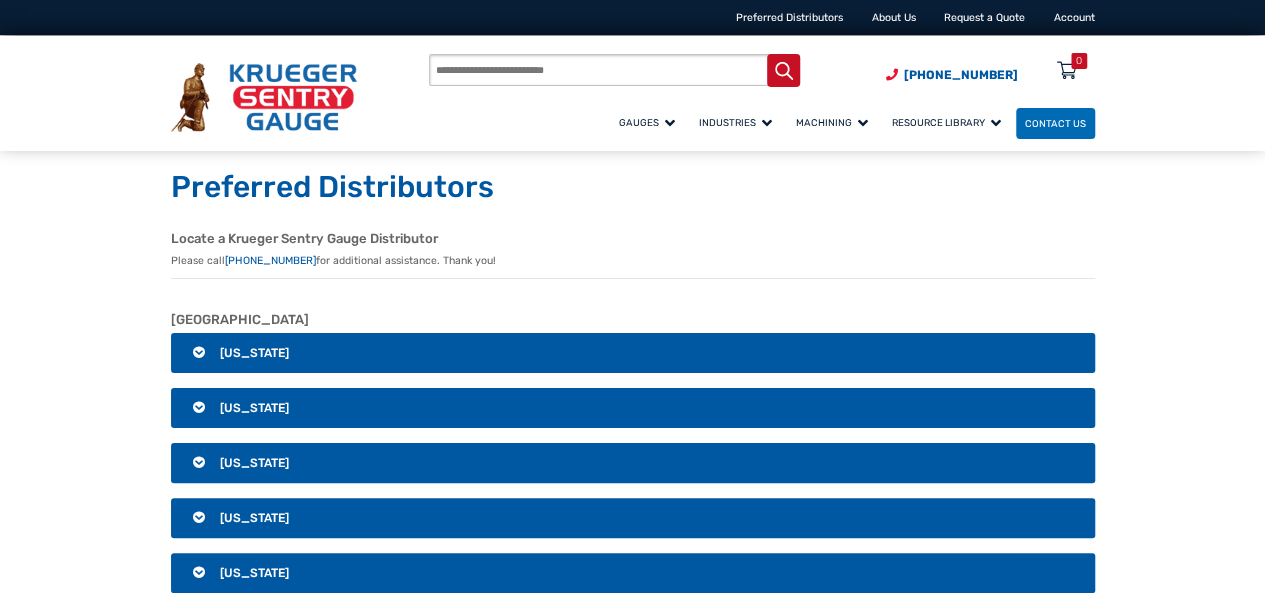 click on "Alabama" at bounding box center (633, 353) 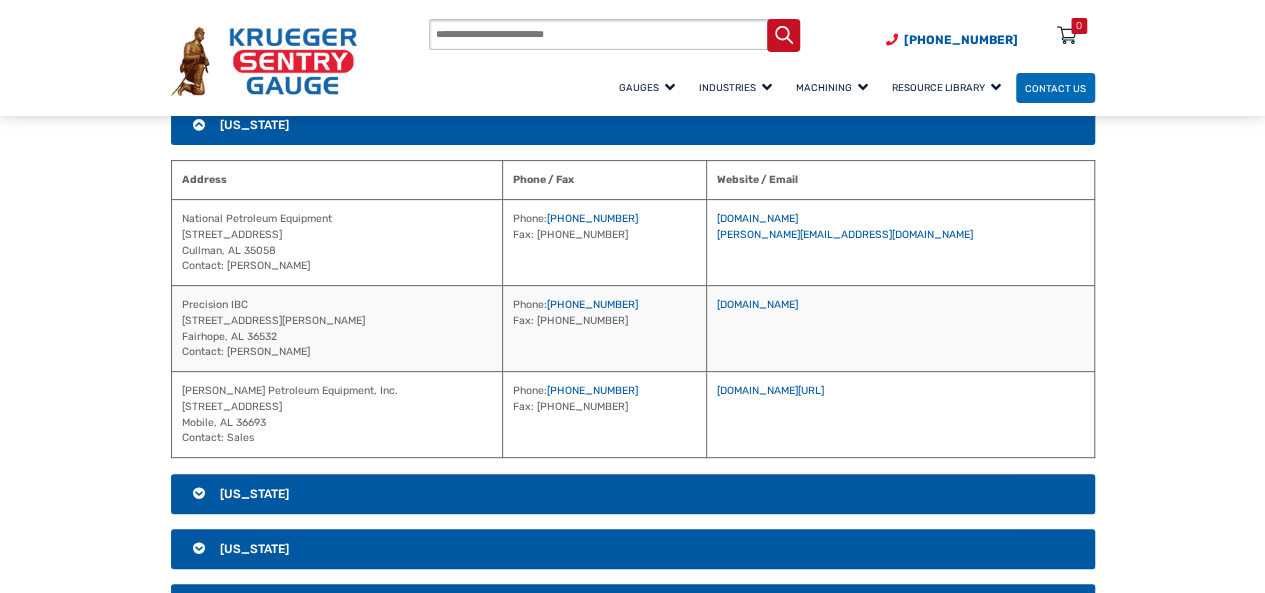 scroll, scrollTop: 200, scrollLeft: 0, axis: vertical 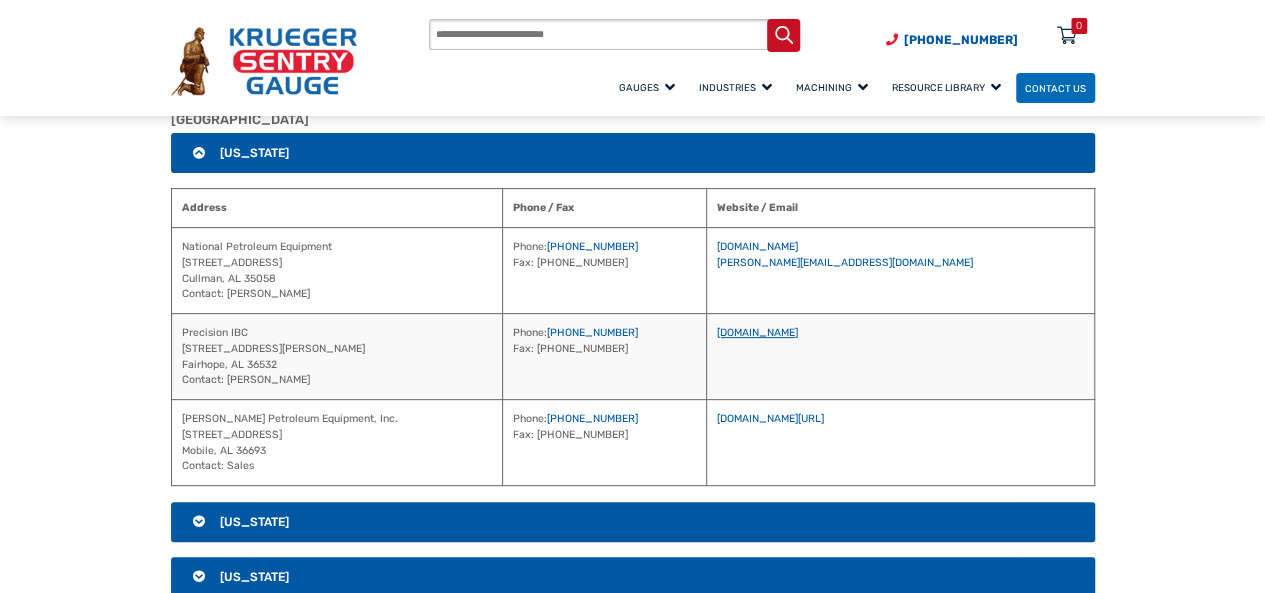 drag, startPoint x: 904, startPoint y: 331, endPoint x: 786, endPoint y: 331, distance: 118 